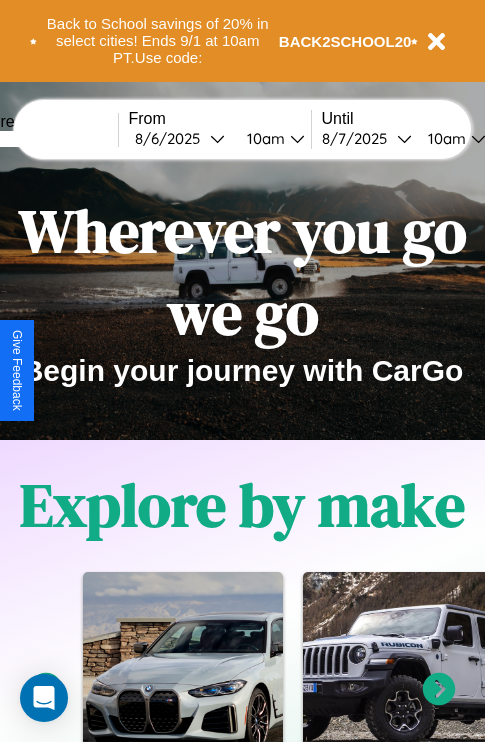 scroll, scrollTop: 308, scrollLeft: 0, axis: vertical 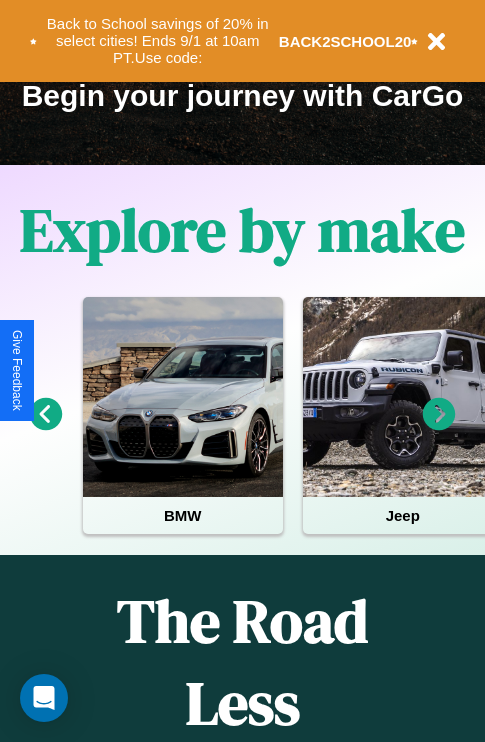 click 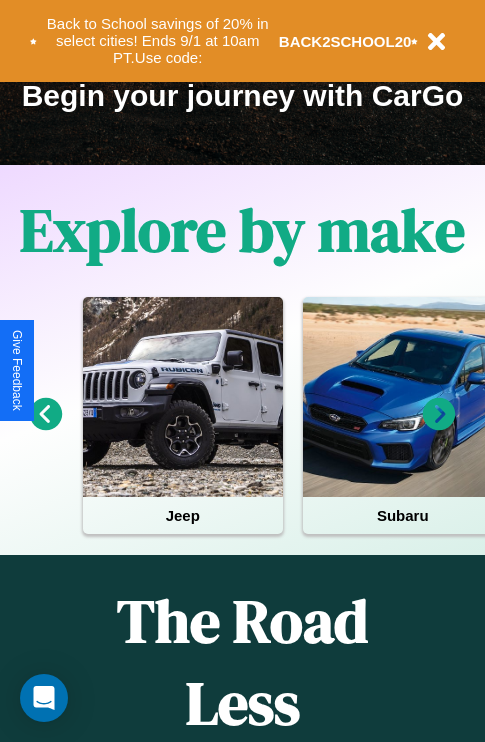 click 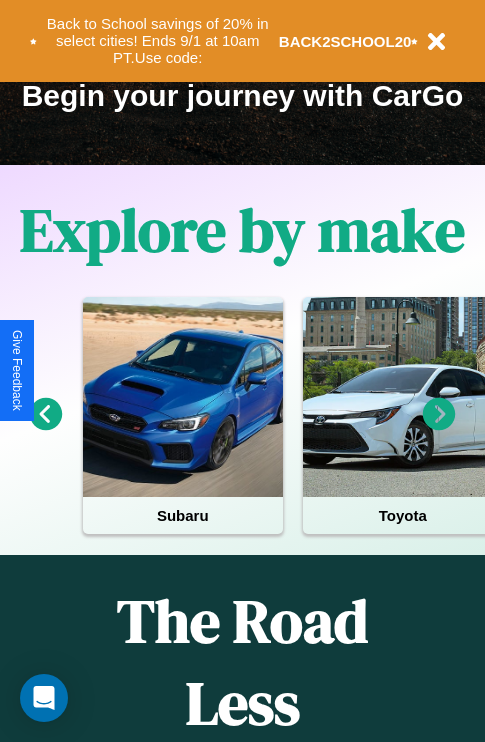 click 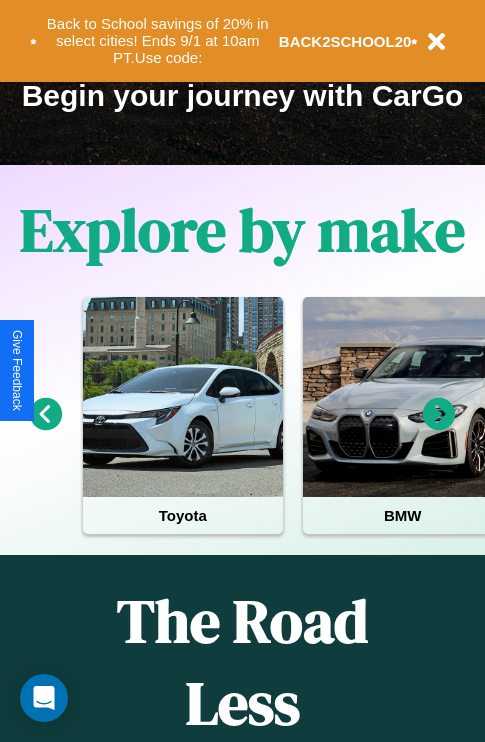 click 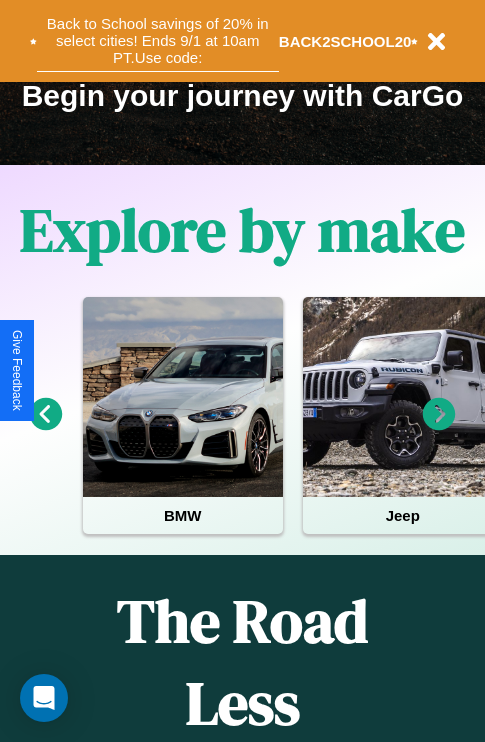 click on "Back to School savings of 20% in select cities! Ends 9/1 at 10am PT.  Use code:" at bounding box center (158, 41) 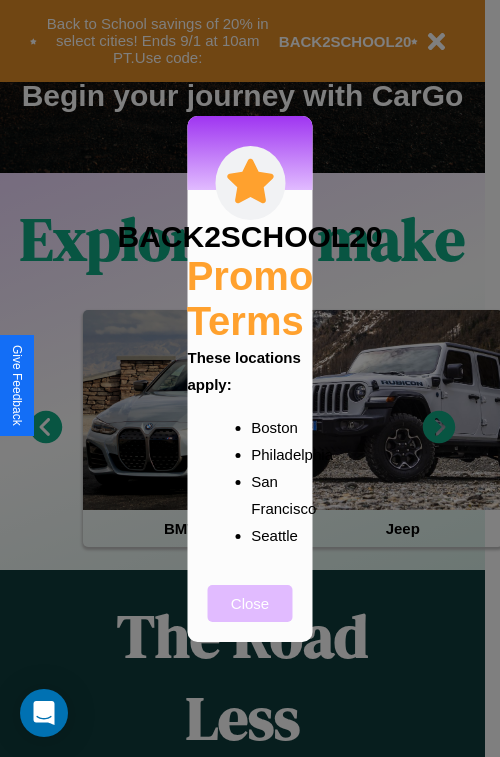 click on "Close" at bounding box center [250, 603] 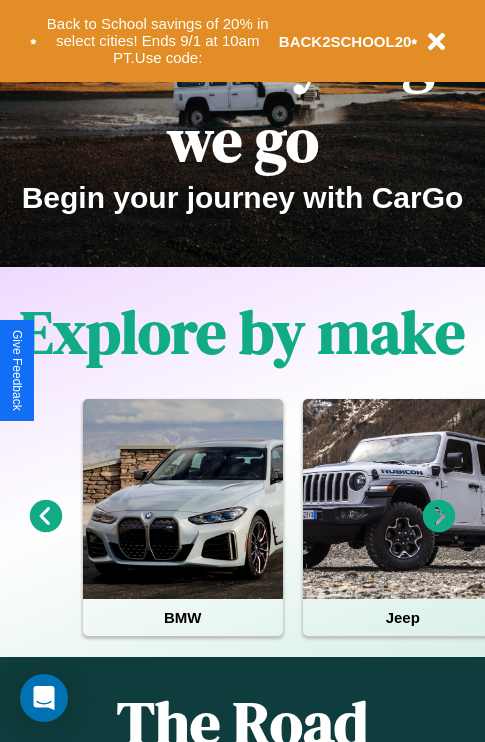 scroll, scrollTop: 0, scrollLeft: 0, axis: both 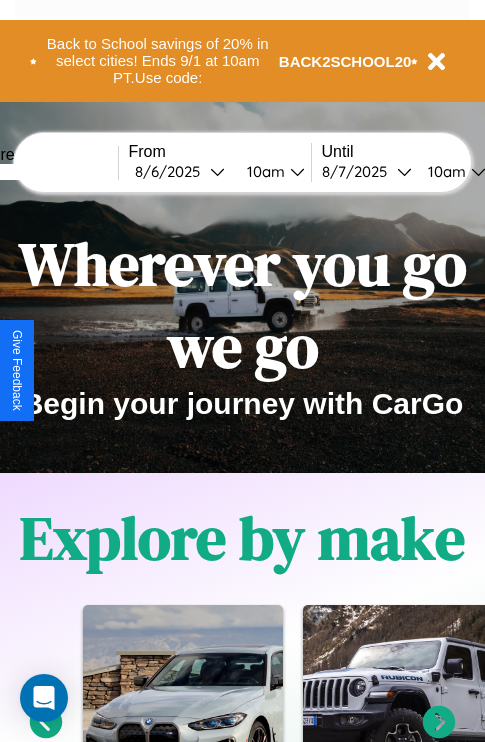 click at bounding box center [43, 172] 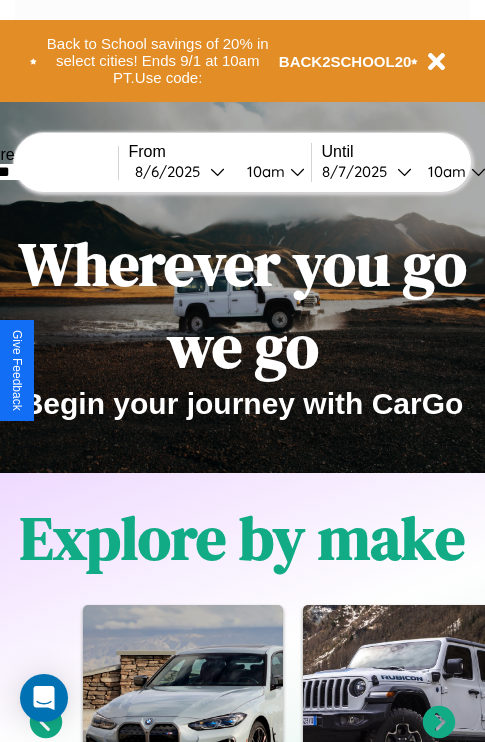 type on "*******" 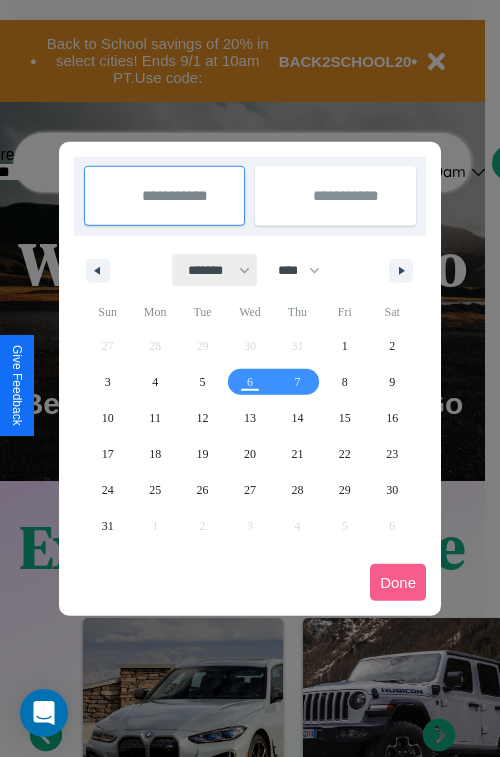 click on "******* ******** ***** ***** *** **** **** ****** ********* ******* ******** ********" at bounding box center (215, 270) 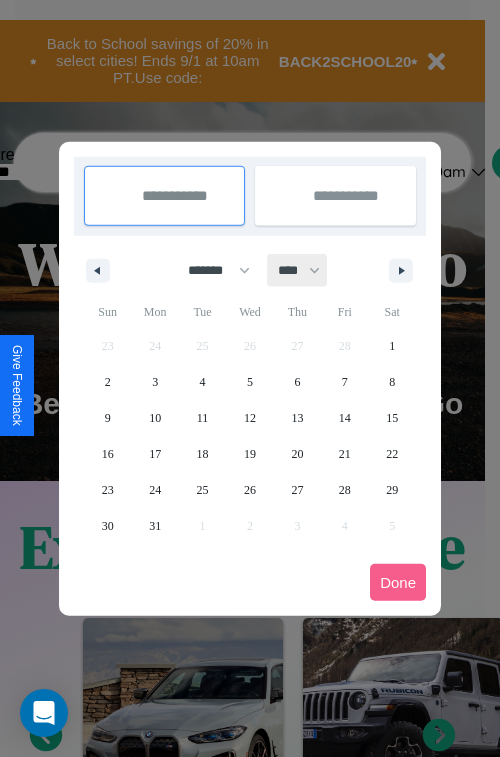 click on "**** **** **** **** **** **** **** **** **** **** **** **** **** **** **** **** **** **** **** **** **** **** **** **** **** **** **** **** **** **** **** **** **** **** **** **** **** **** **** **** **** **** **** **** **** **** **** **** **** **** **** **** **** **** **** **** **** **** **** **** **** **** **** **** **** **** **** **** **** **** **** **** **** **** **** **** **** **** **** **** **** **** **** **** **** **** **** **** **** **** **** **** **** **** **** **** **** **** **** **** **** **** **** **** **** **** **** **** **** **** **** **** **** **** **** **** **** **** **** **** ****" at bounding box center (298, 270) 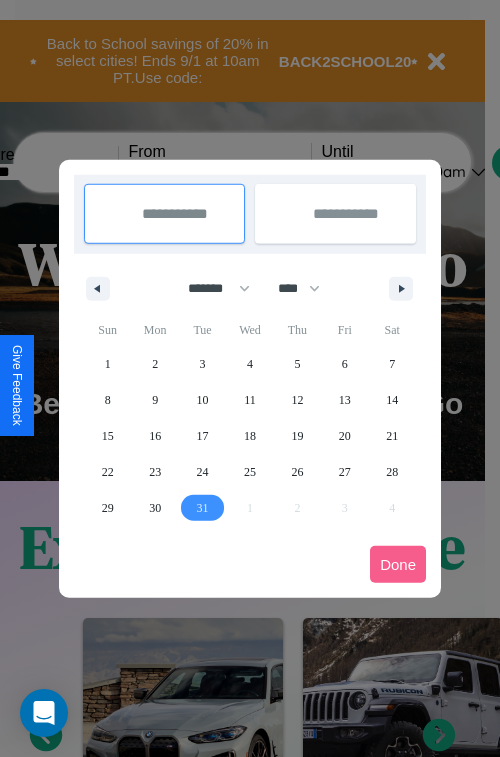 click on "31" at bounding box center [203, 508] 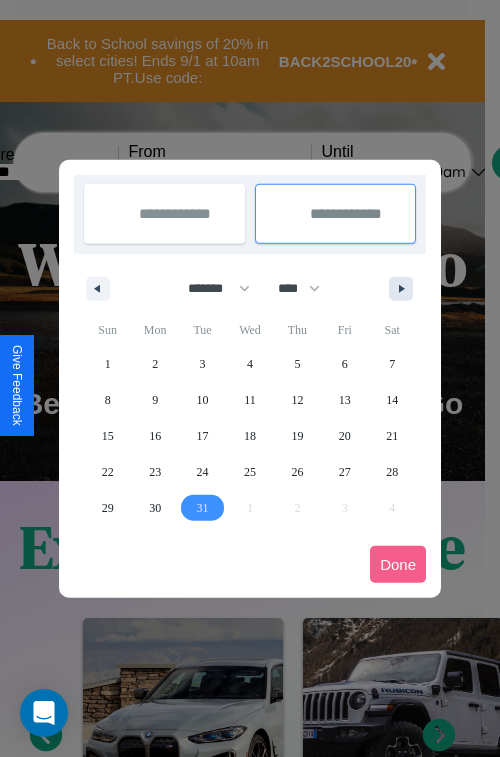 click at bounding box center [405, 289] 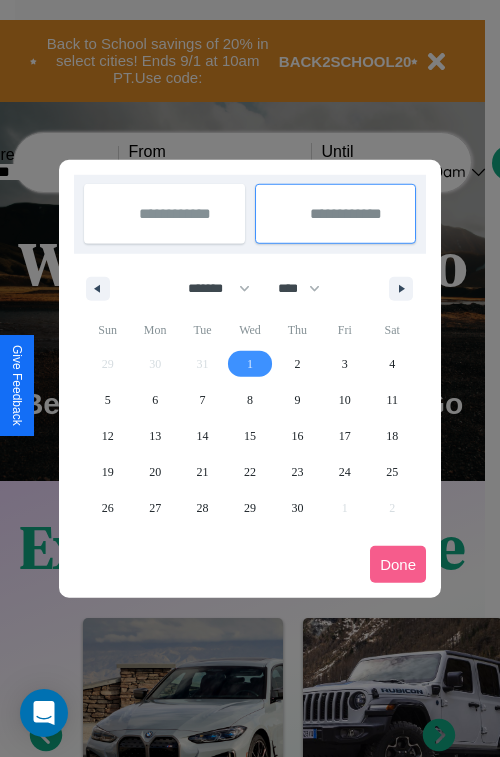 click on "1" at bounding box center (250, 364) 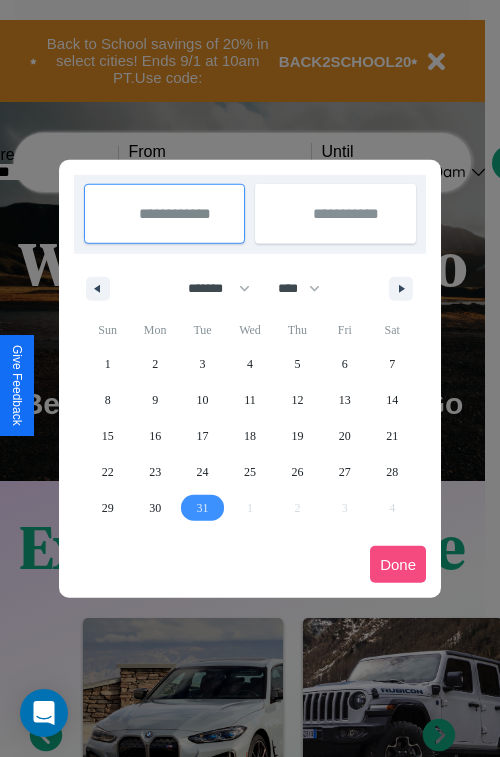 click on "Done" at bounding box center [398, 564] 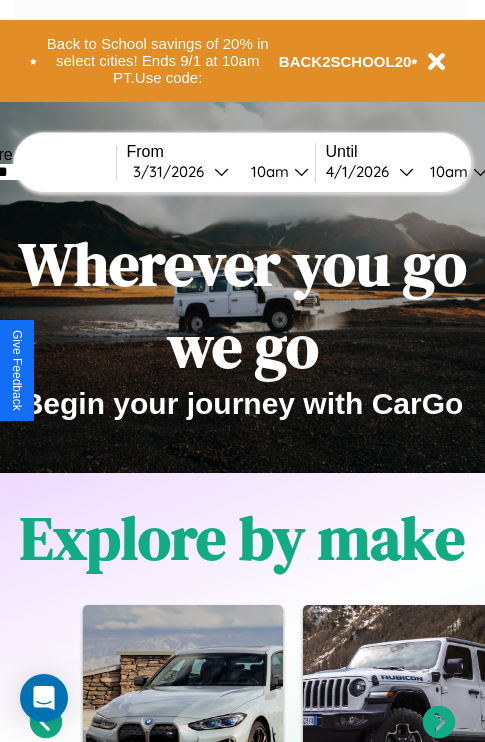 scroll, scrollTop: 0, scrollLeft: 69, axis: horizontal 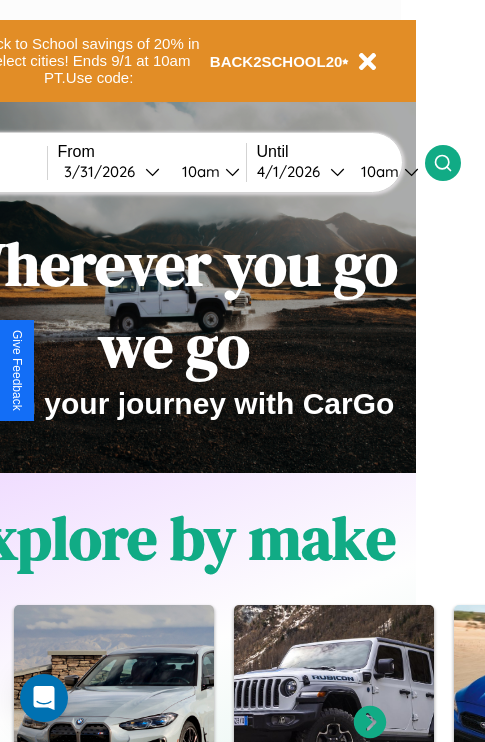 click 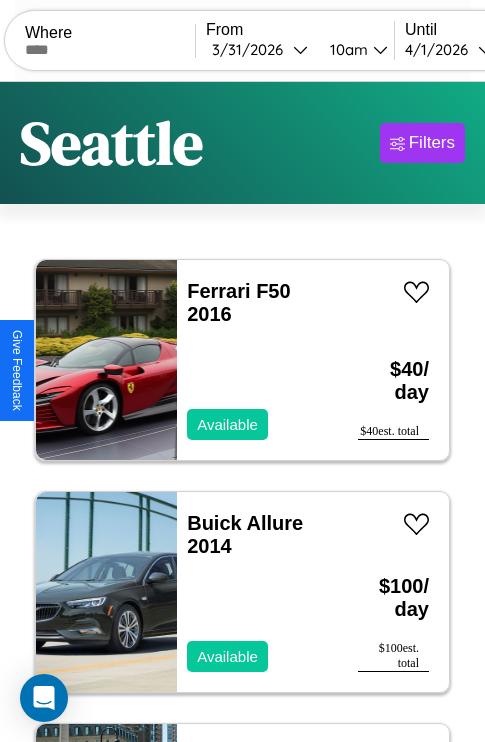 scroll, scrollTop: 79, scrollLeft: 0, axis: vertical 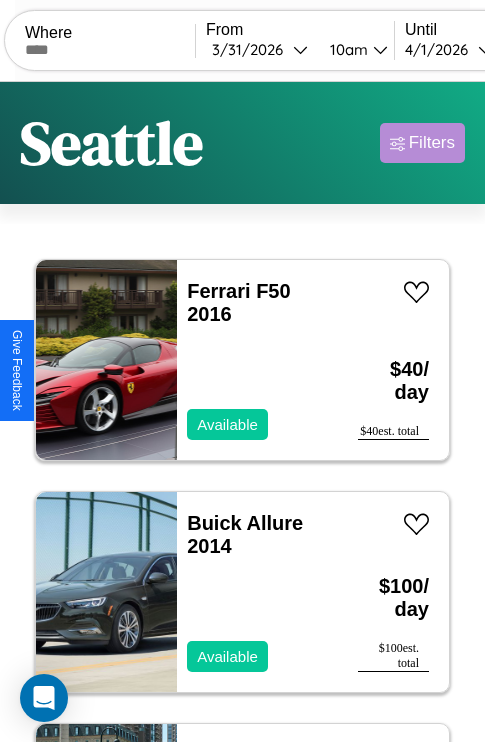 click on "Filters" at bounding box center [432, 143] 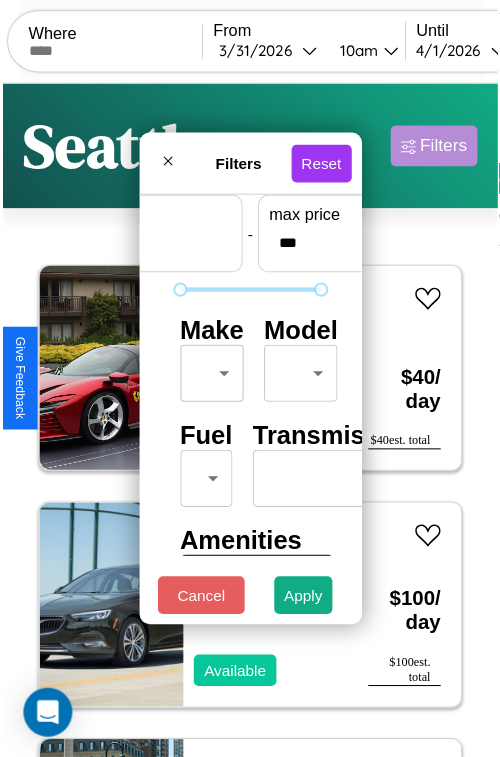 scroll, scrollTop: 59, scrollLeft: 0, axis: vertical 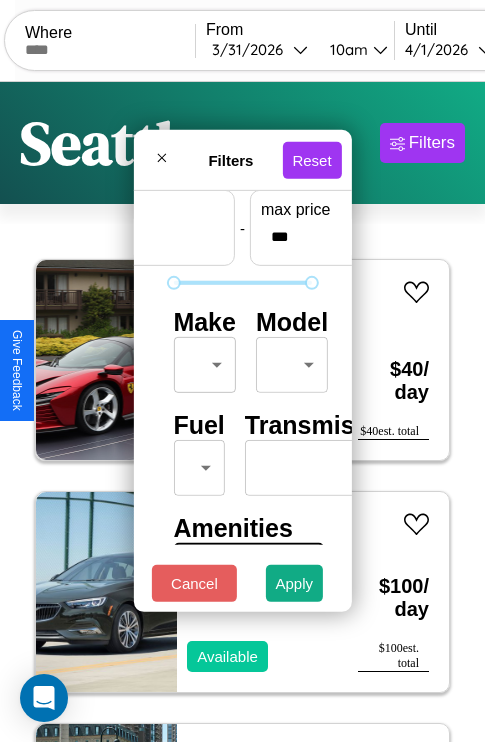 click on "CarGo Where From 3 / 31 / [YEAR] 10am Until 4 / 1 / [YEAR] 10am Become a Host Login Sign Up [CITY] Filters 49  cars in this area These cars can be picked up in this city. Ferrari   F50   2016 Available $ 40  / day $ 40  est. total Buick   Allure   2014 Available $ 100  / day $ 100  est. total Toyota   Cressida   2014 Available $ 90  / day $ 90  est. total Chrysler   Cordoba   2019 Available $ 50  / day $ 50  est. total Jeep   Patriot   2022 Available $ 130  / day $ 130  est. total Infiniti   Q70L   2021 Available $ 110  / day $ 110  est. total Chevrolet   Geo Sprint   2014 Available $ 50  / day $ 50  est. total Subaru   GL-10   2022 Available $ 70  / day $ 70  est. total Lincoln   LS   2019 Available $ 60  / day $ 60  est. total Buick   Skyhawk   2021 Available $ 60  / day $ 60  est. total Dodge   Durango   2023 Available $ 120  / day $ 120  est. total Lincoln   Mark LT   2023 Available $ 70  / day $ 70  est. total Volvo   S60 Cross Country   2018 Available $ 90  / day $ 90  est. total Fiat   Ducato   2020 $ 40" at bounding box center [242, 412] 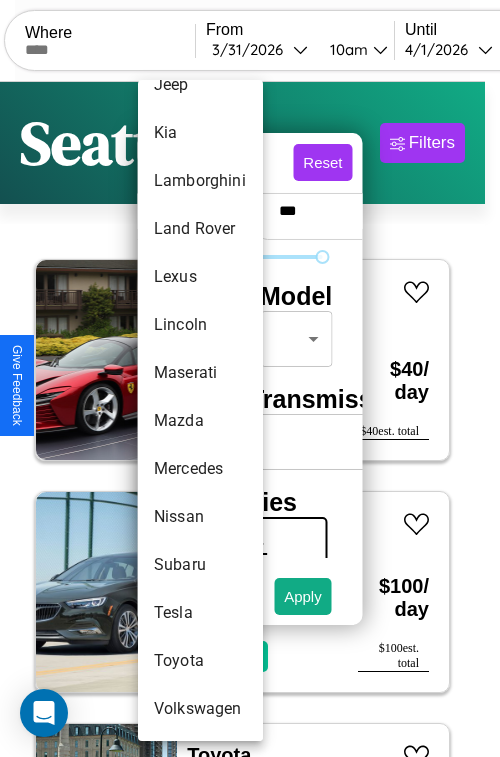 scroll, scrollTop: 1083, scrollLeft: 0, axis: vertical 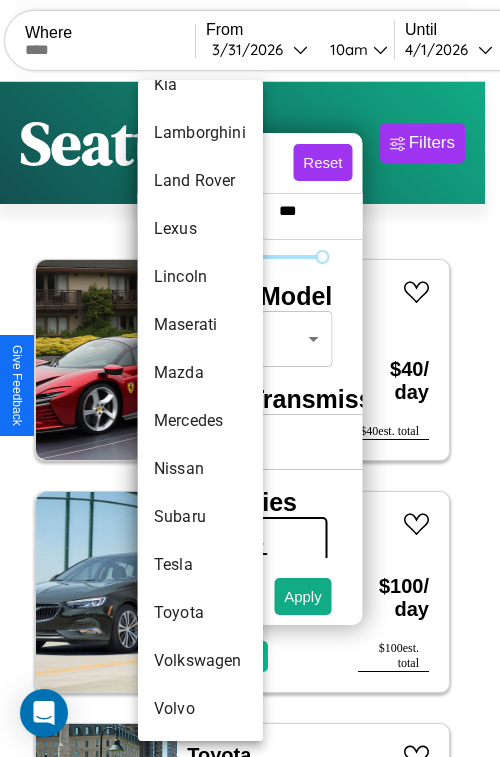 click on "Mercedes" at bounding box center (200, 421) 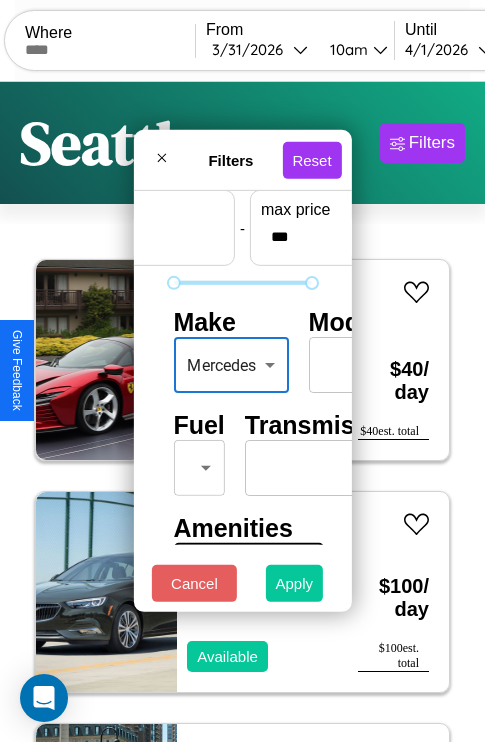 click on "Apply" at bounding box center (295, 583) 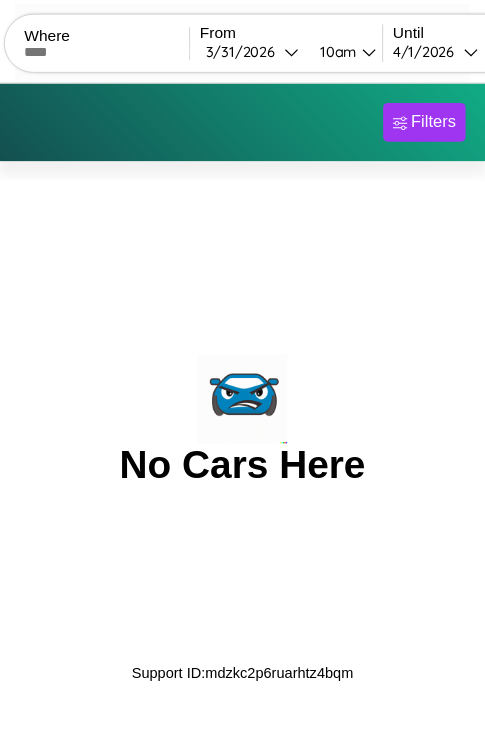 scroll, scrollTop: 0, scrollLeft: 0, axis: both 